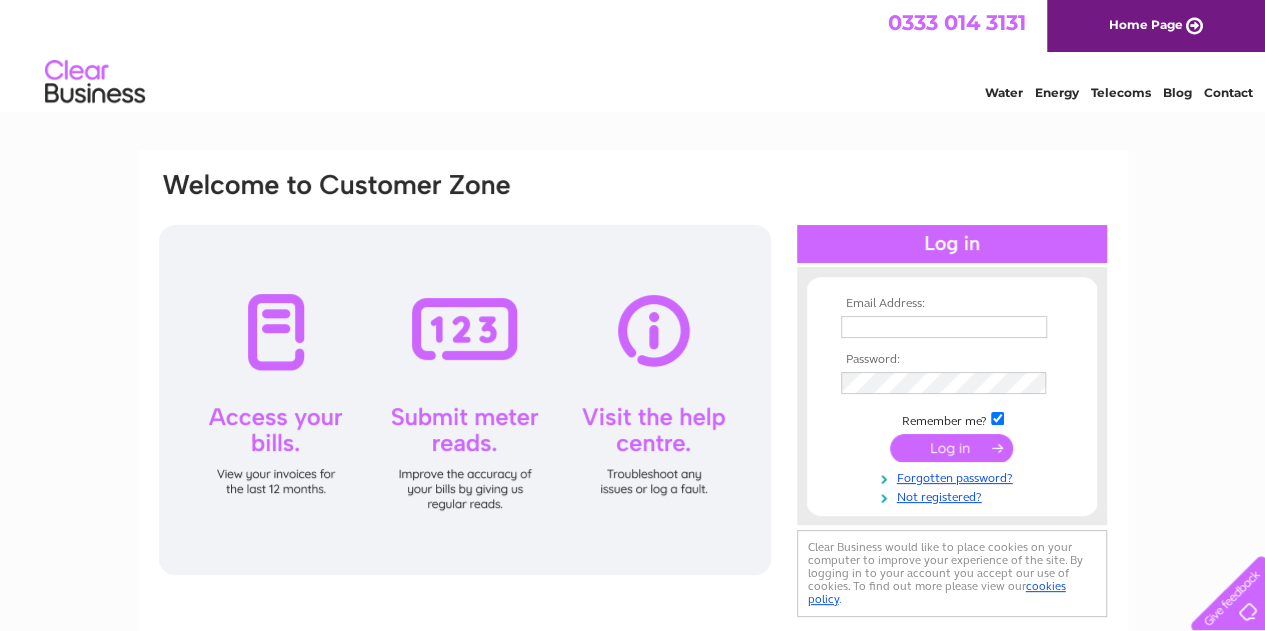 scroll, scrollTop: 0, scrollLeft: 0, axis: both 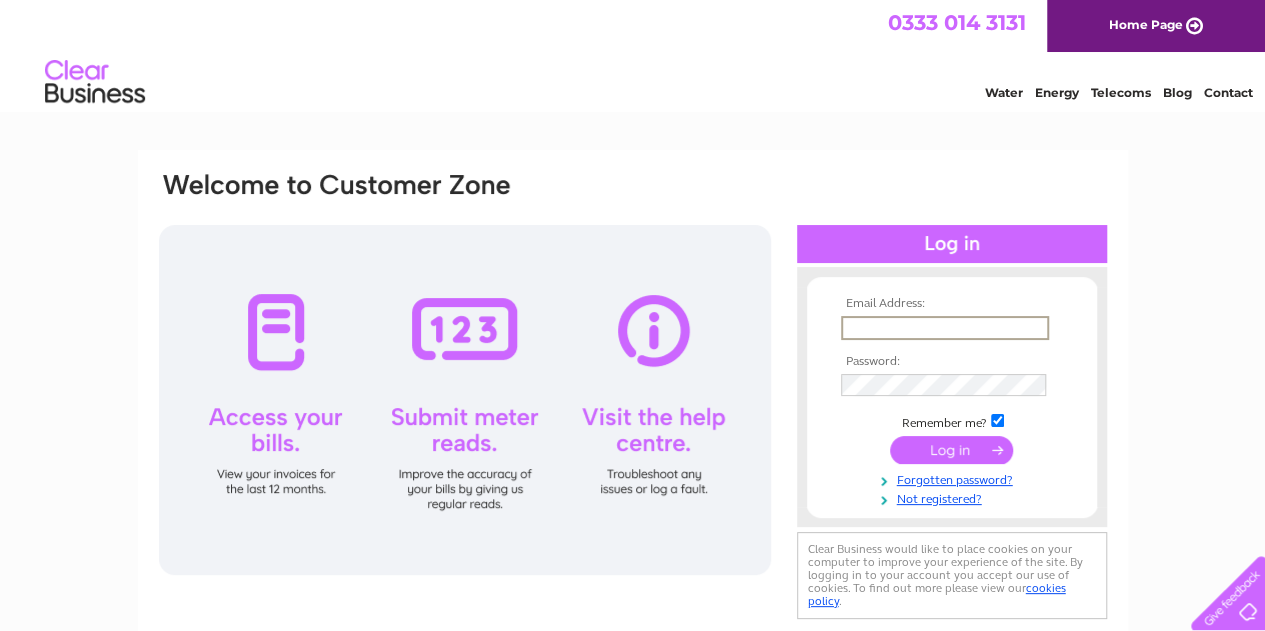 type on "hello.hawanacafe@gmail.com" 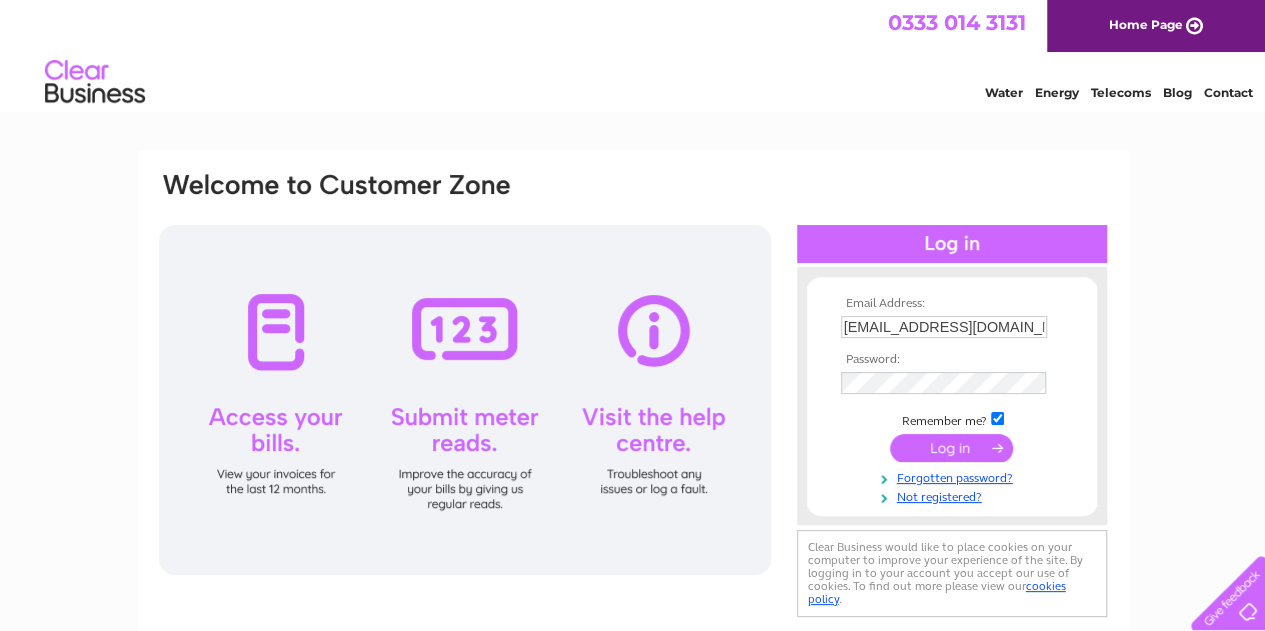 click at bounding box center [951, 448] 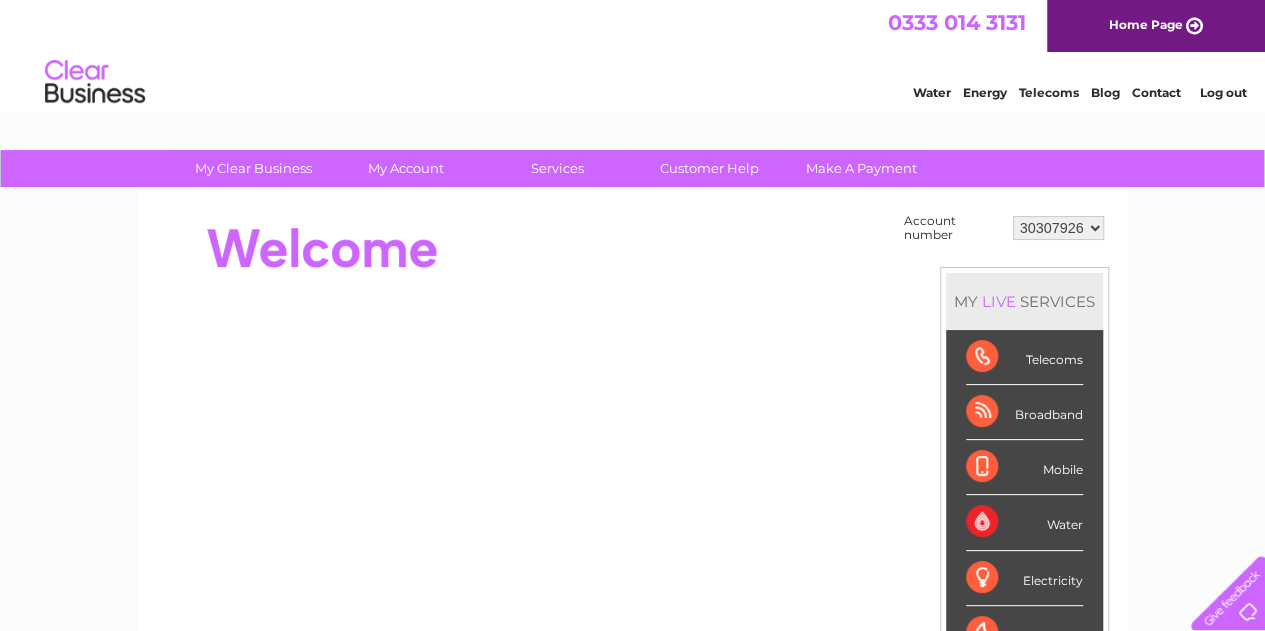 scroll, scrollTop: 0, scrollLeft: 0, axis: both 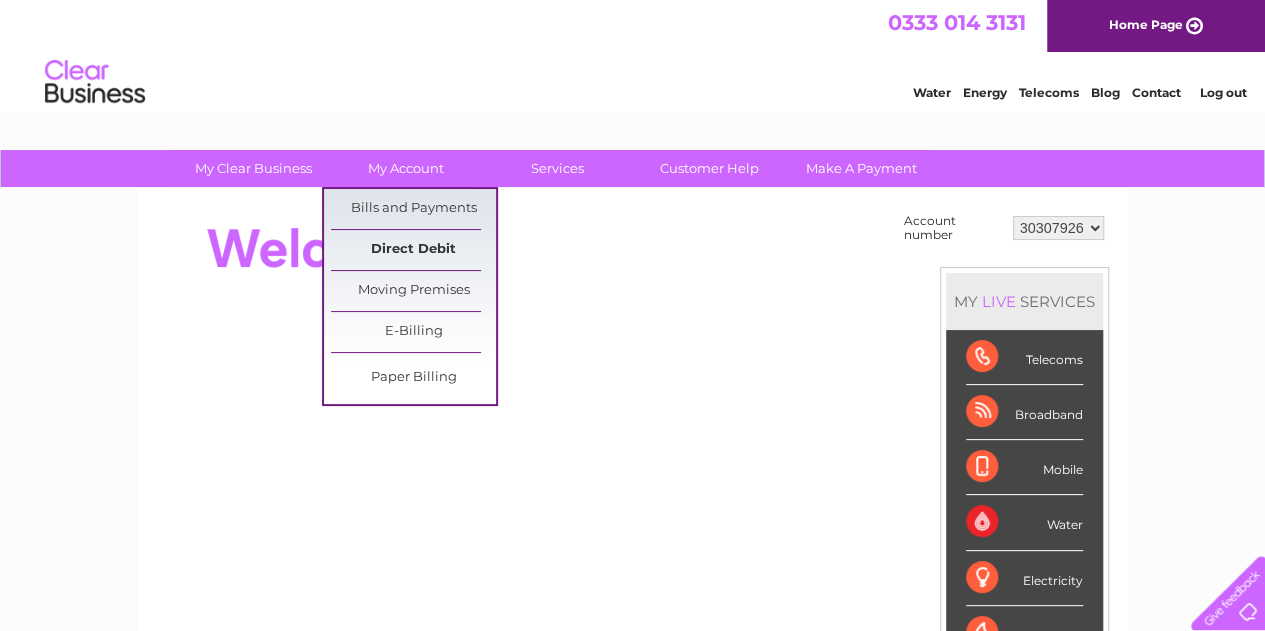 click on "Direct Debit" at bounding box center (413, 250) 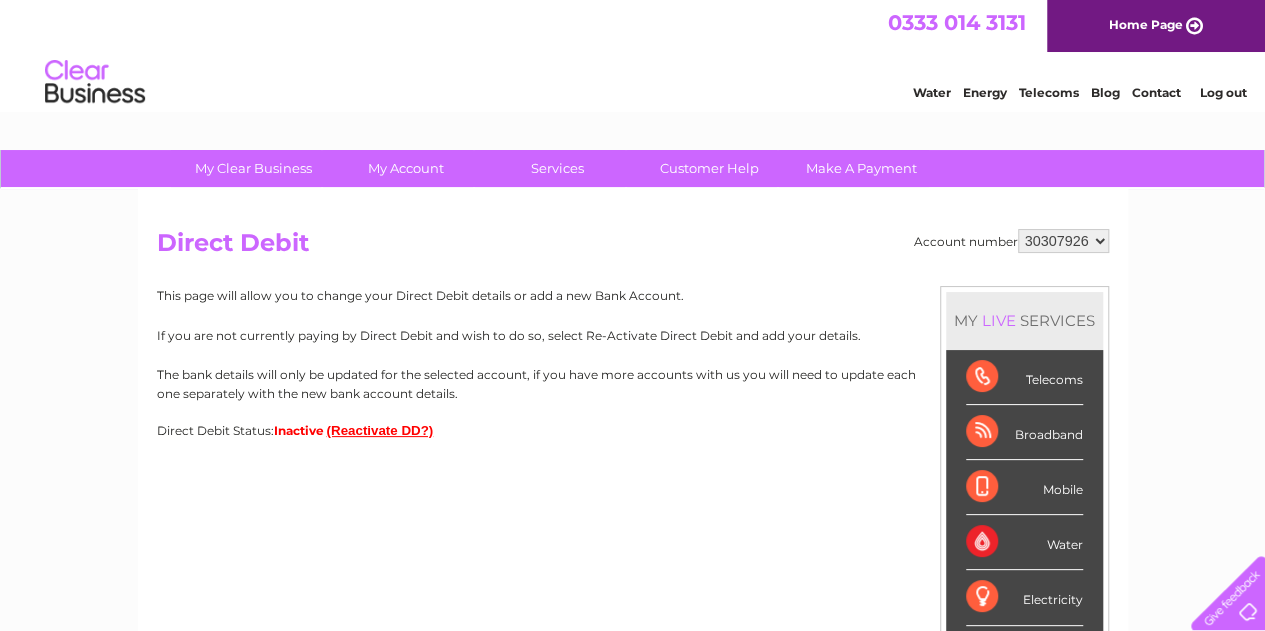 scroll, scrollTop: 0, scrollLeft: 0, axis: both 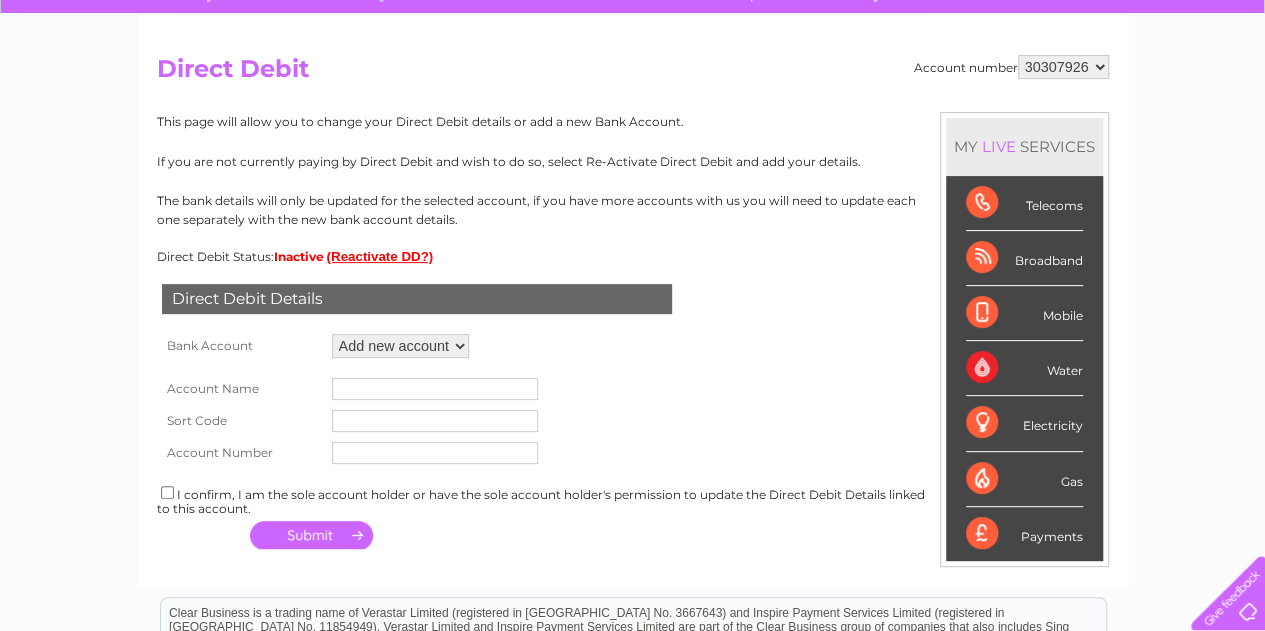 click on "Add new account
****2666" at bounding box center (400, 346) 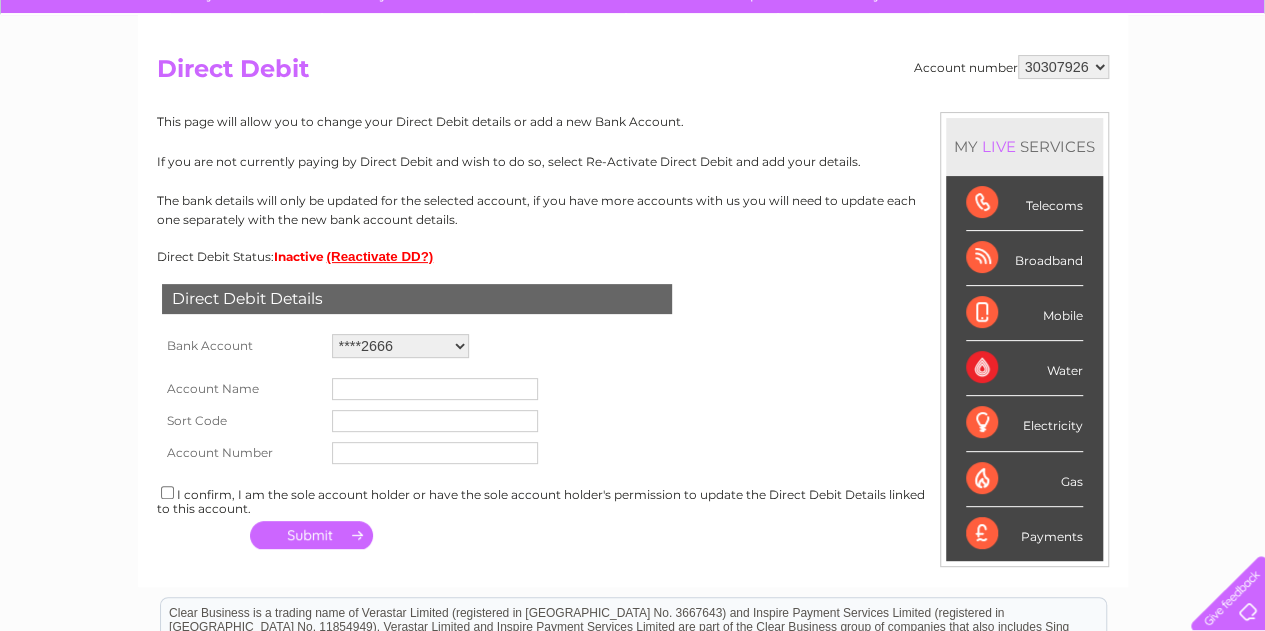 click on "Add new account
****2666" at bounding box center (400, 346) 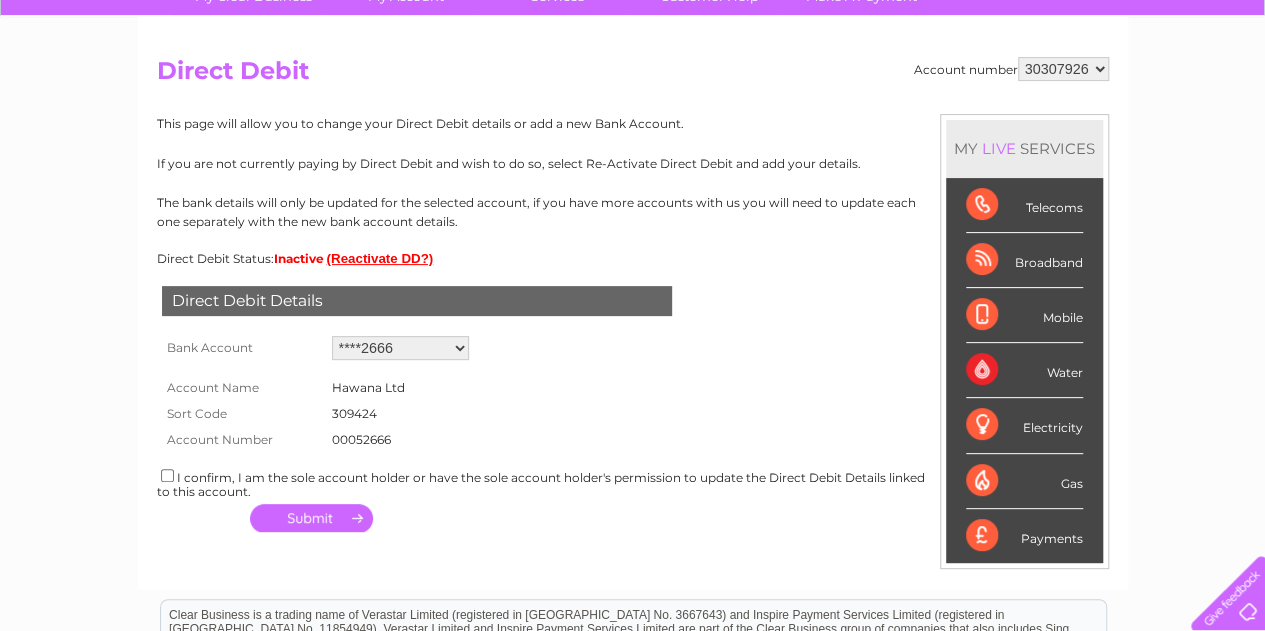 scroll, scrollTop: 161, scrollLeft: 0, axis: vertical 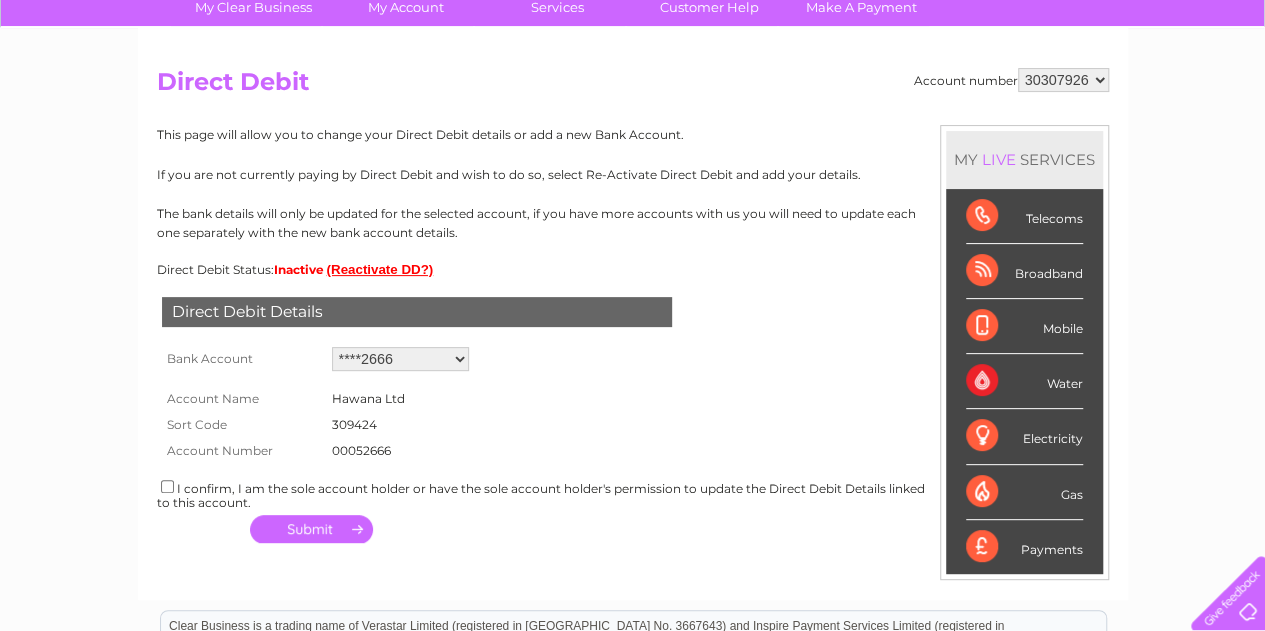 click on "Add new account
****2666" at bounding box center (400, 359) 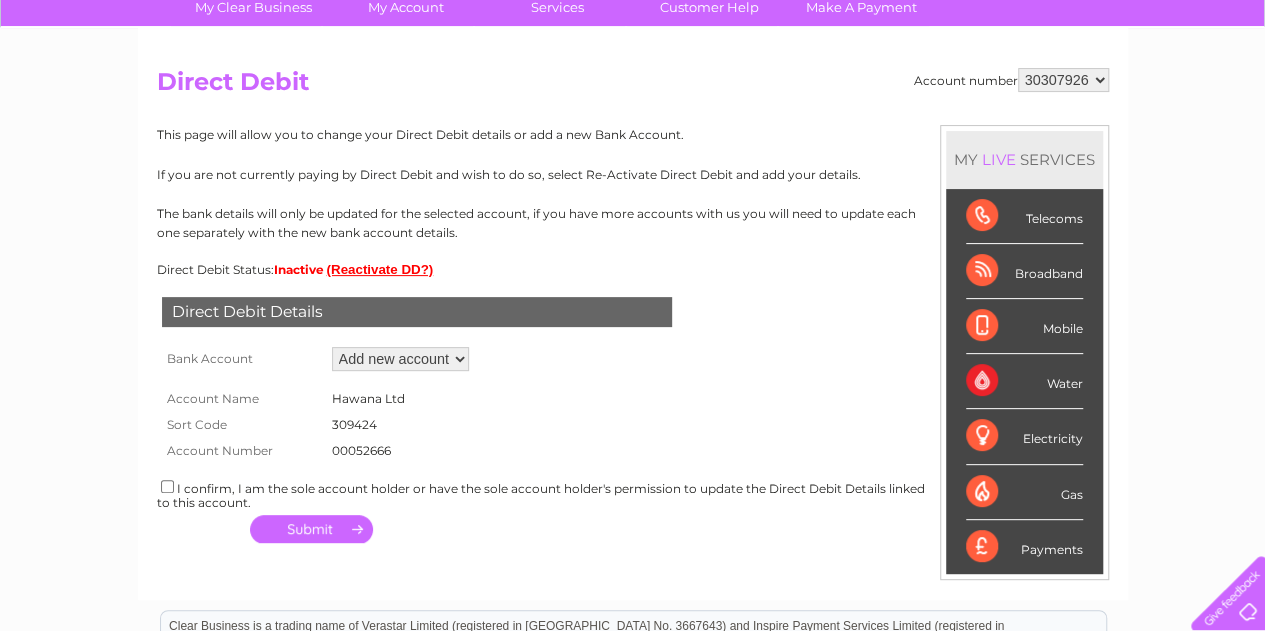click on "Add new account
****2666" at bounding box center [400, 359] 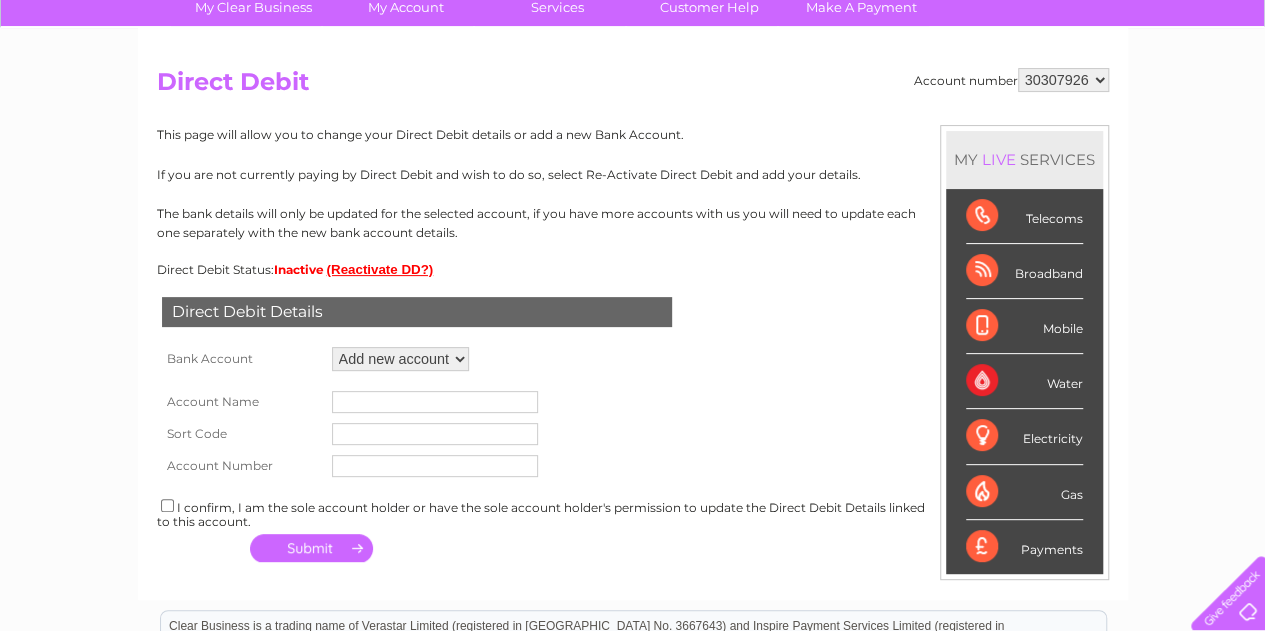 click on "Add new account
****2666" at bounding box center (400, 359) 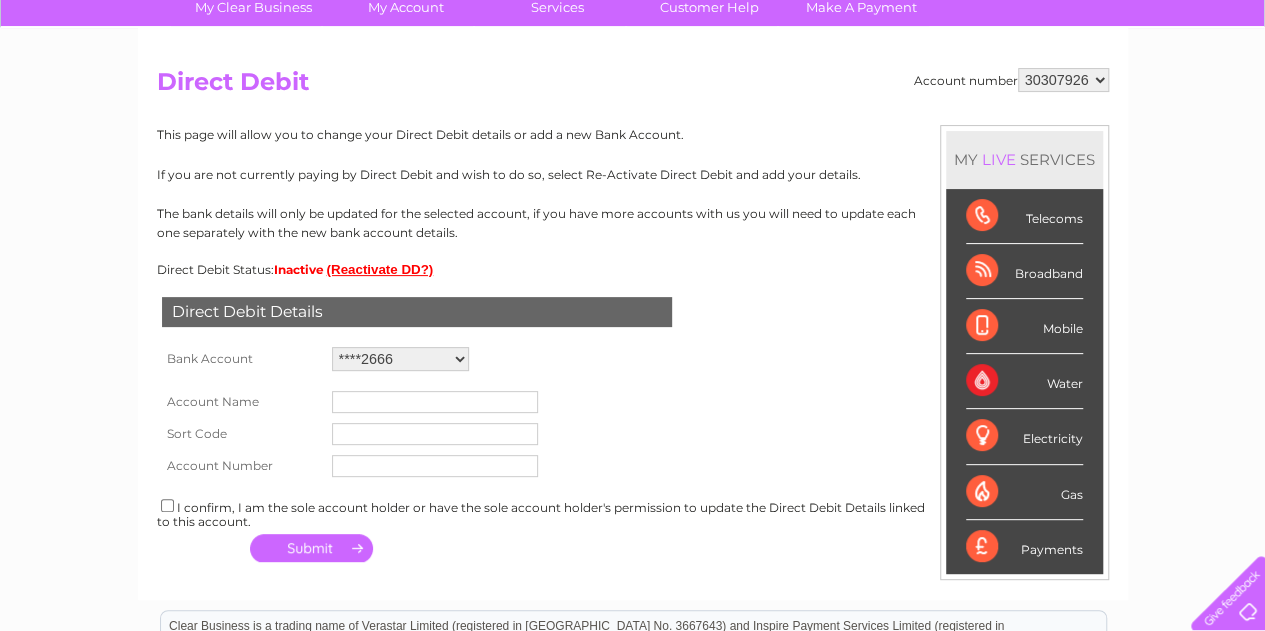 click on "Add new account
****2666" at bounding box center [400, 359] 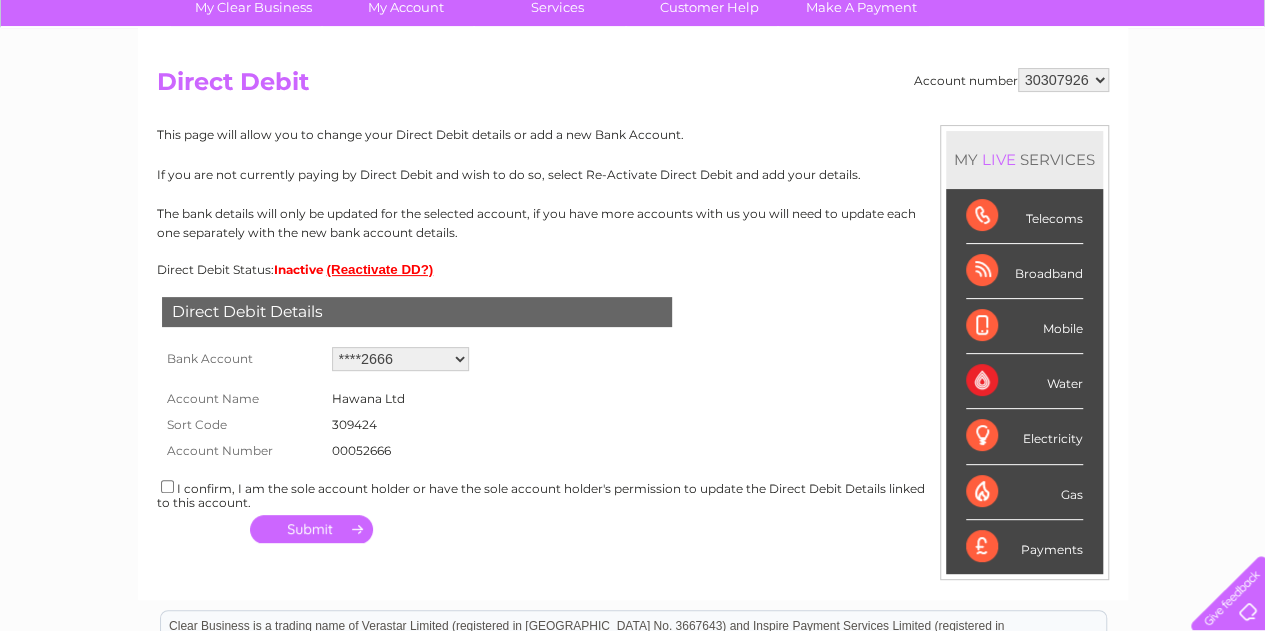 click on "Add new account
****2666" at bounding box center (400, 359) 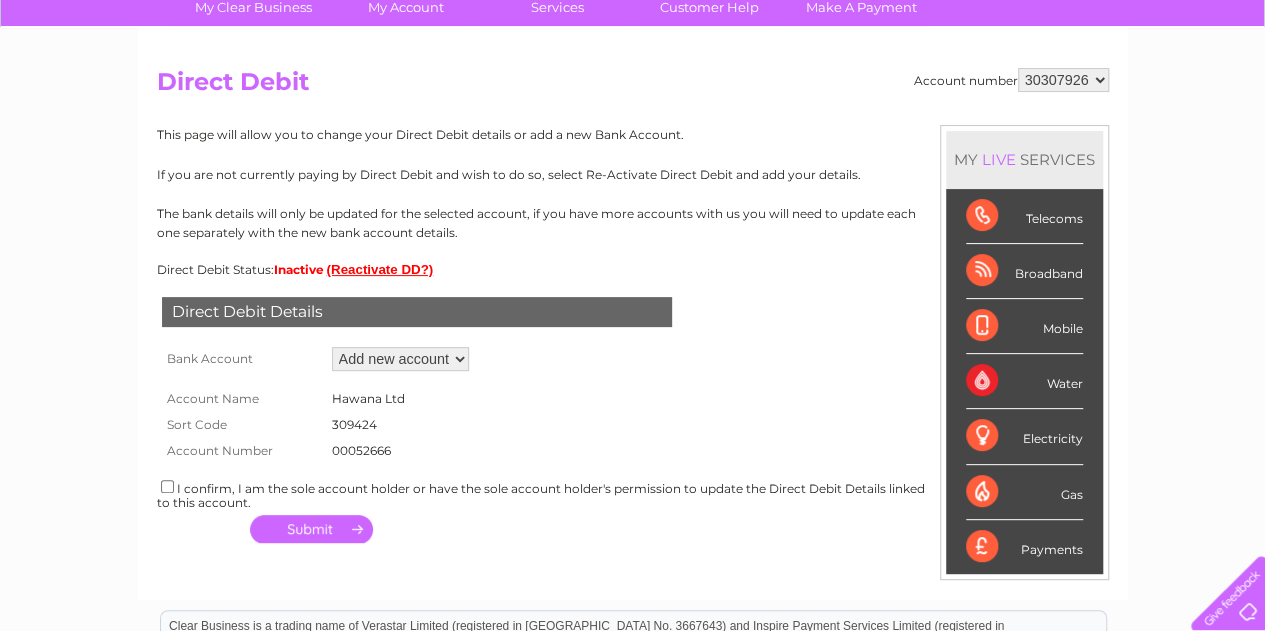 click on "Add new account
****2666" at bounding box center [400, 359] 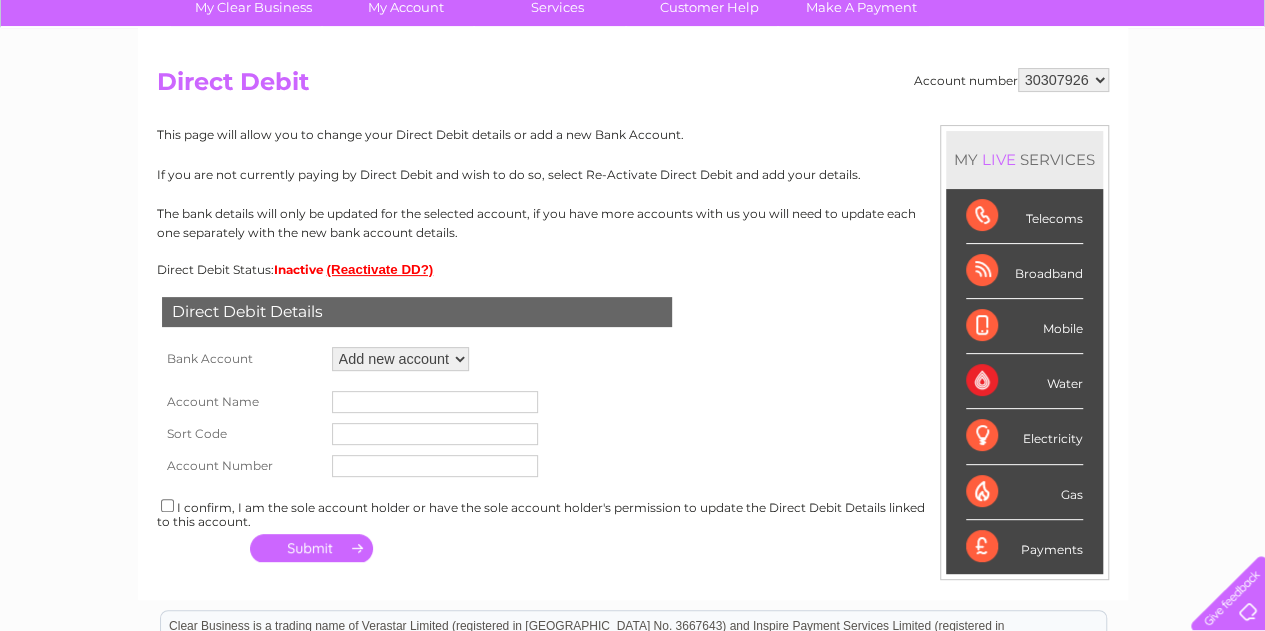 click at bounding box center (435, 402) 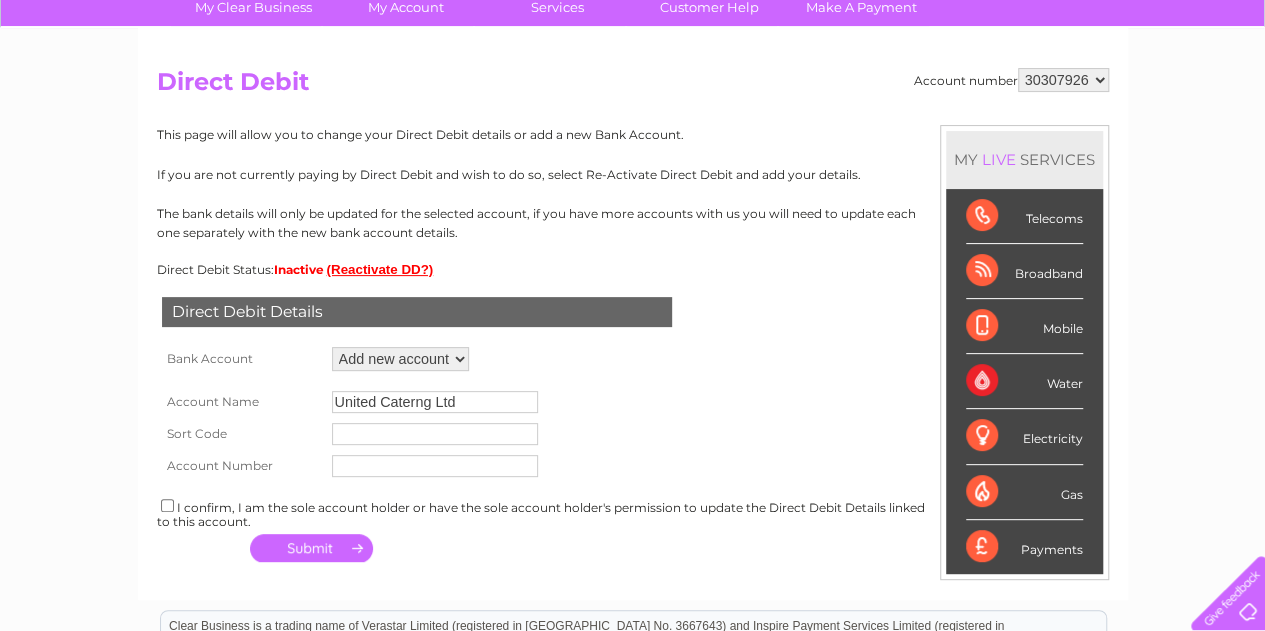 click on "United Caterng Ltd" at bounding box center (435, 402) 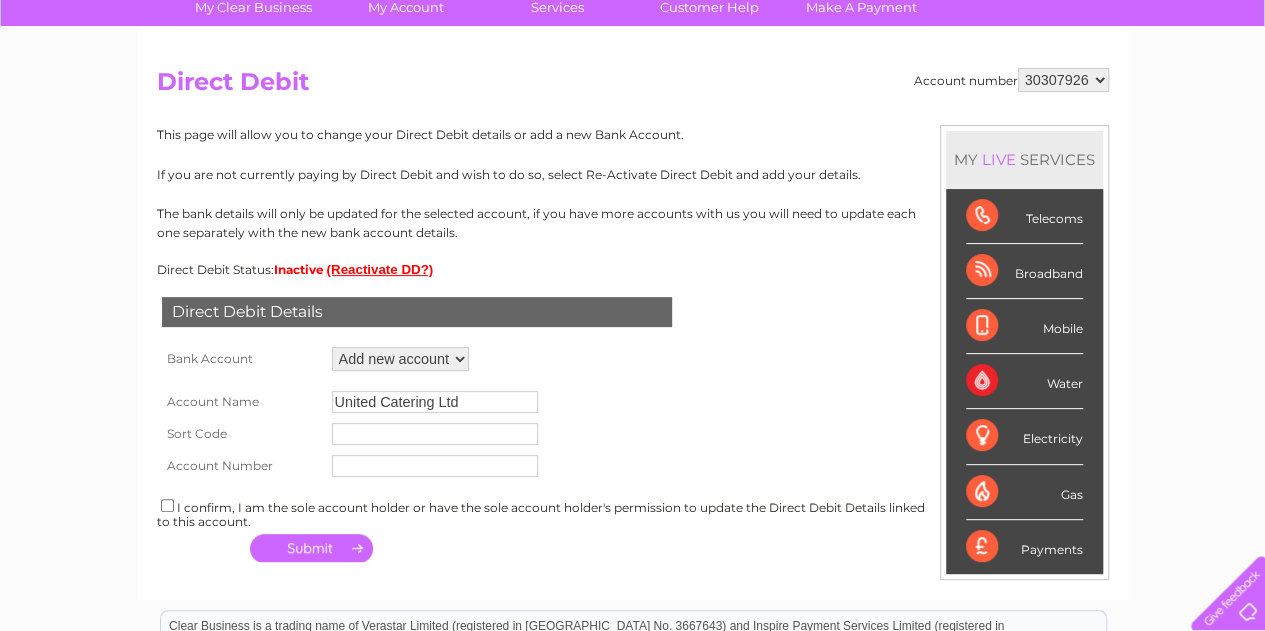 type on "United Catering Ltd" 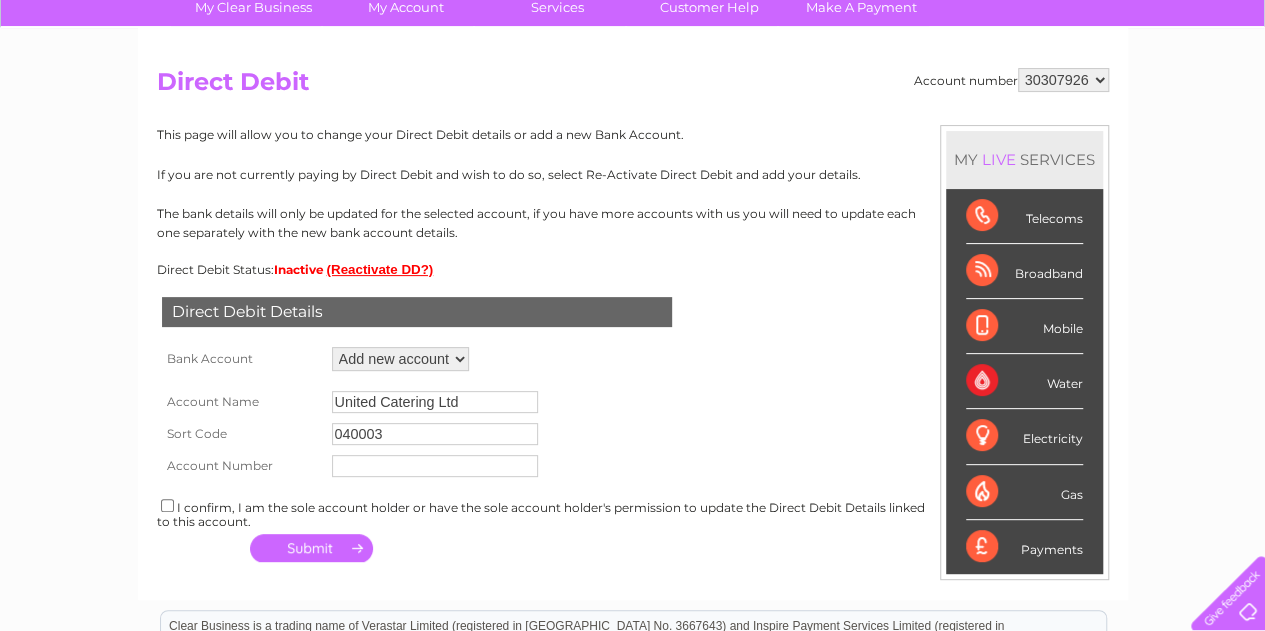 type on "040003" 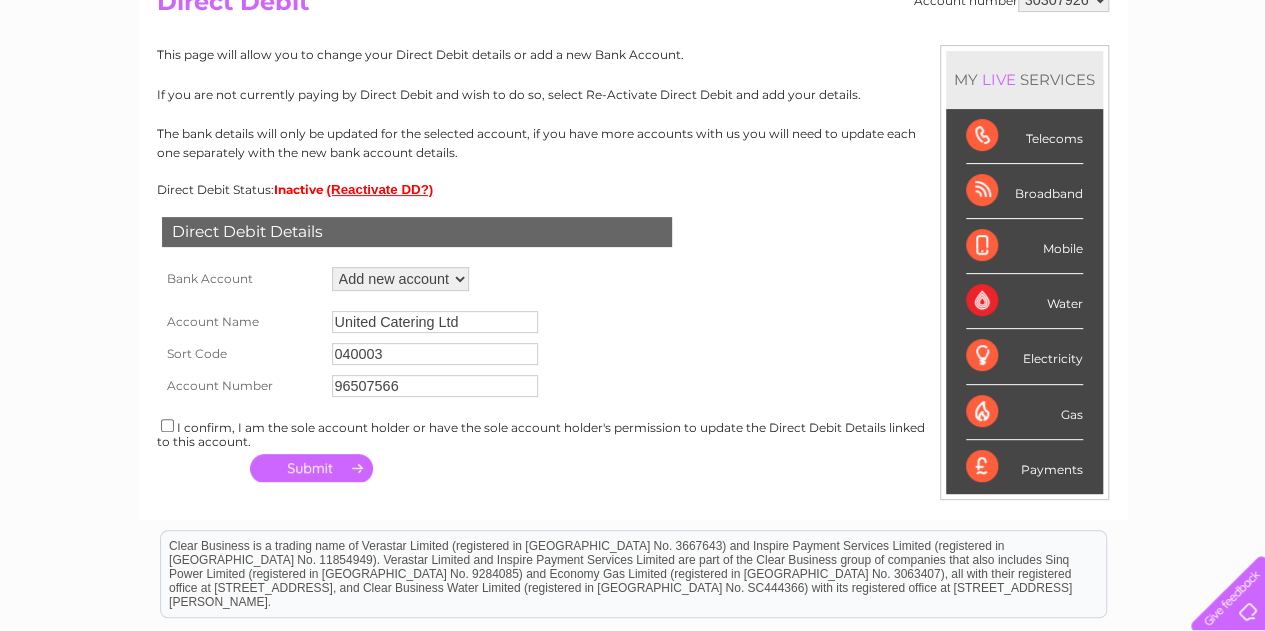 scroll, scrollTop: 243, scrollLeft: 0, axis: vertical 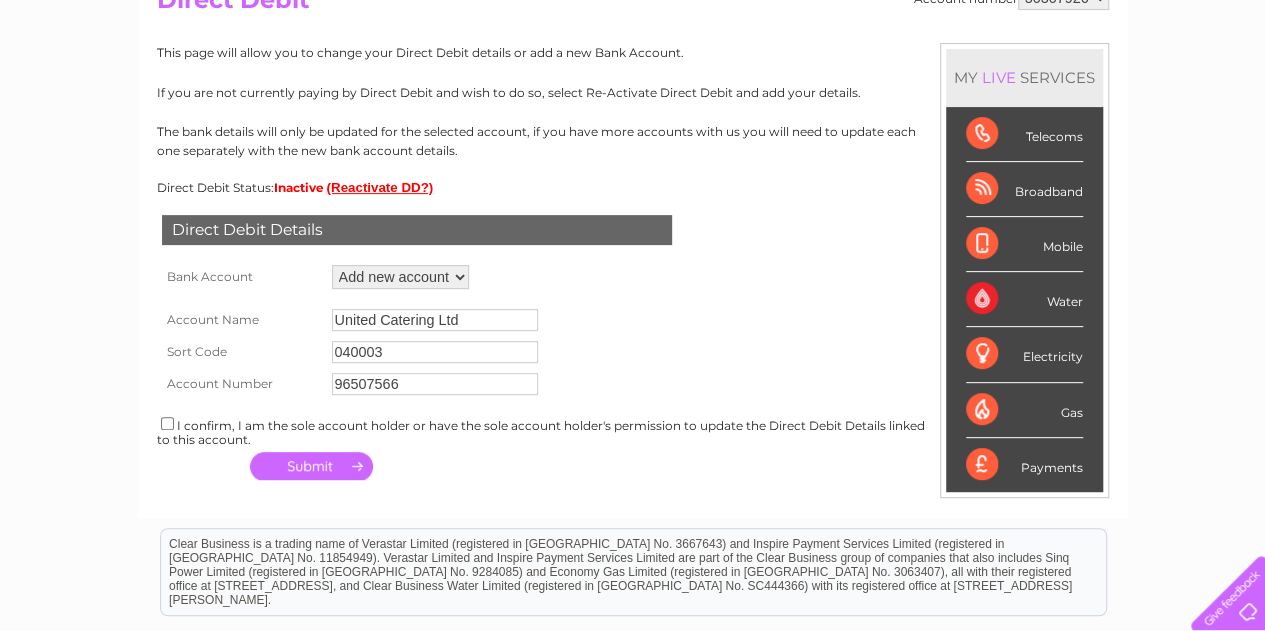 type on "96507566" 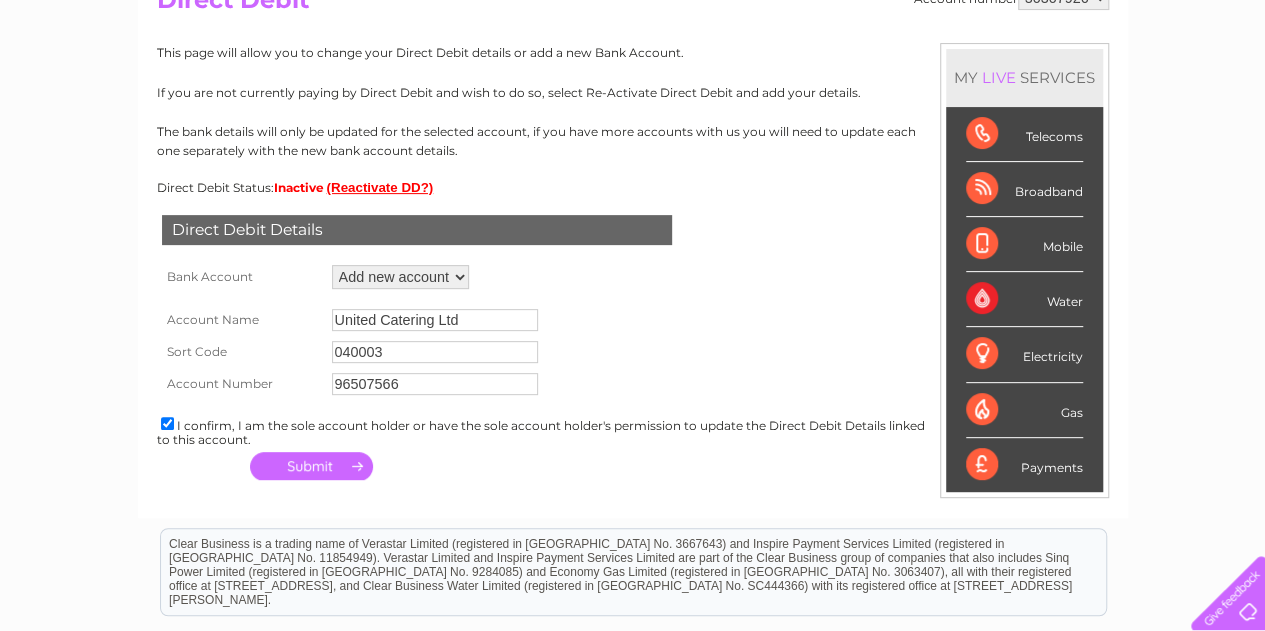 click at bounding box center [311, 466] 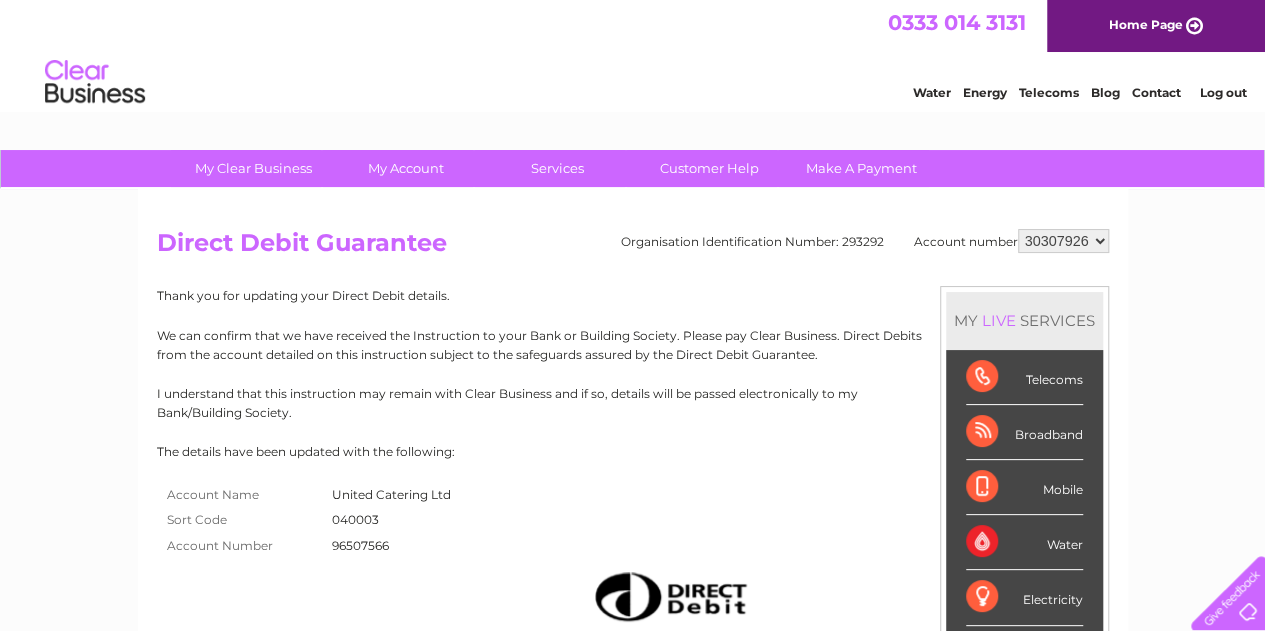 scroll, scrollTop: 0, scrollLeft: 0, axis: both 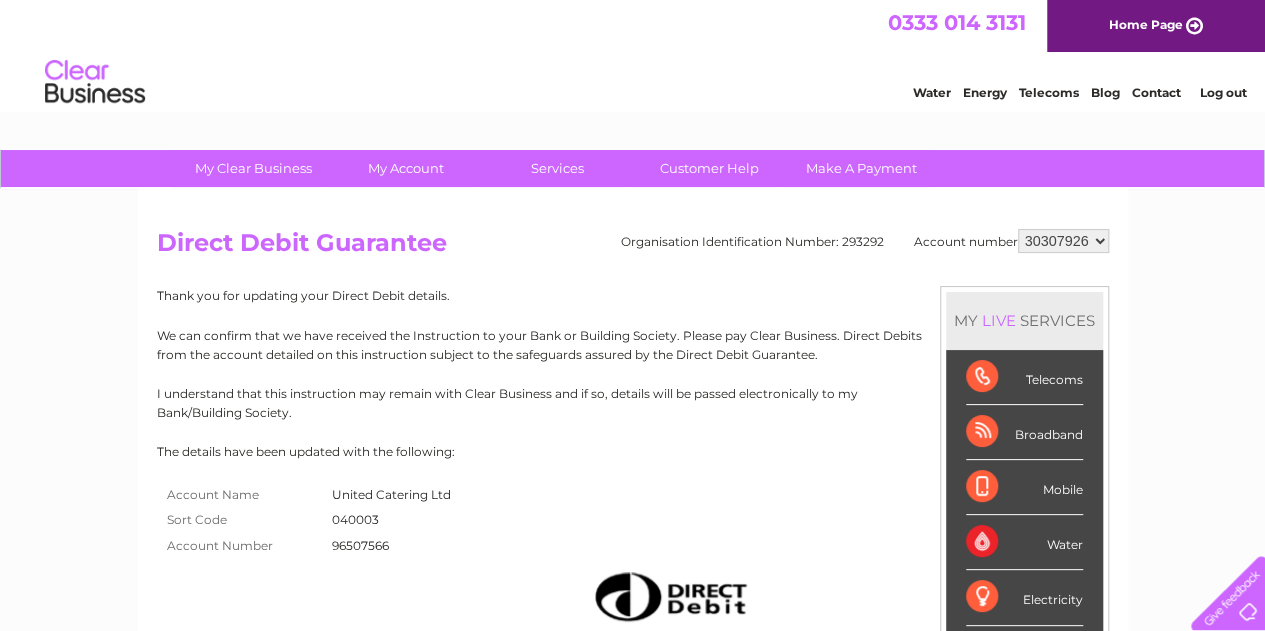 click on "Log out" at bounding box center (1222, 92) 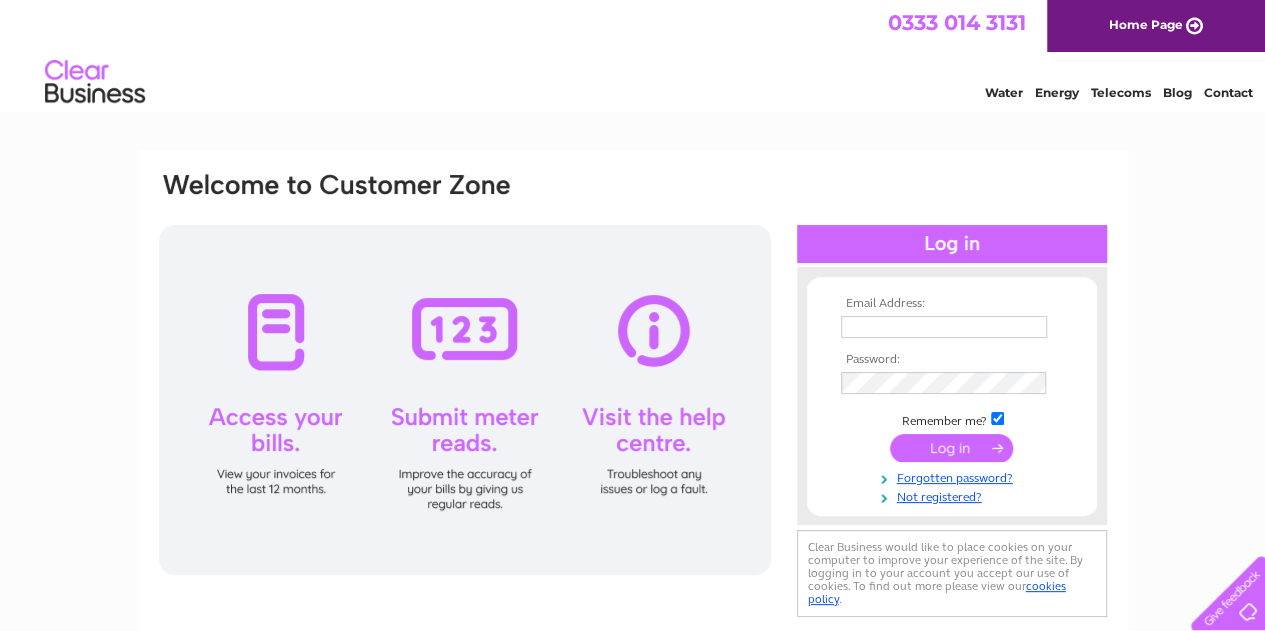 scroll, scrollTop: 0, scrollLeft: 0, axis: both 